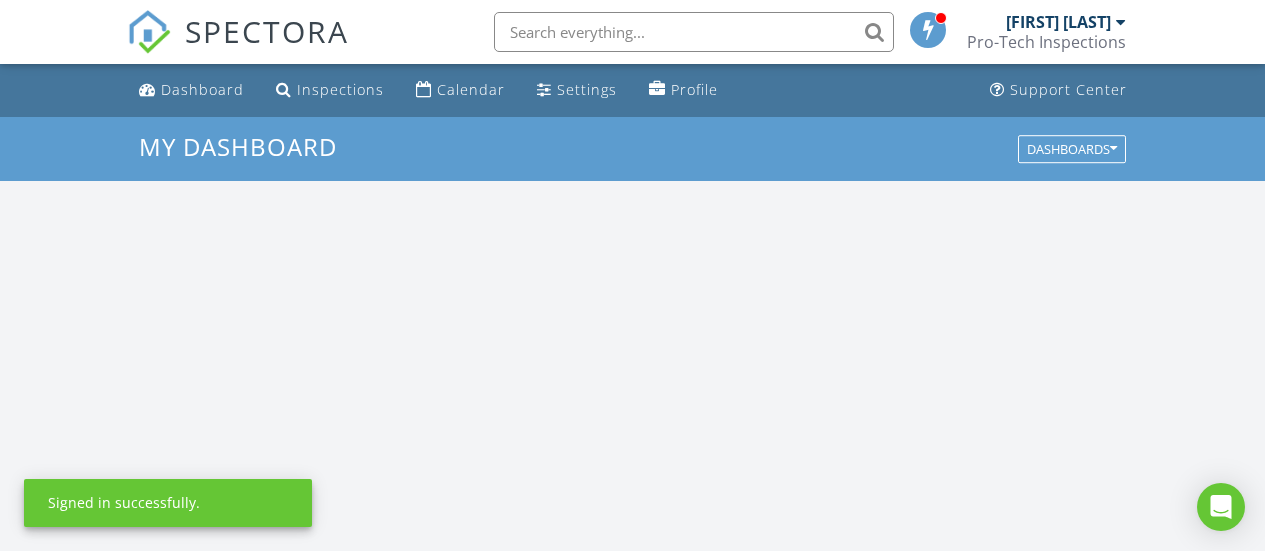 scroll, scrollTop: 0, scrollLeft: 0, axis: both 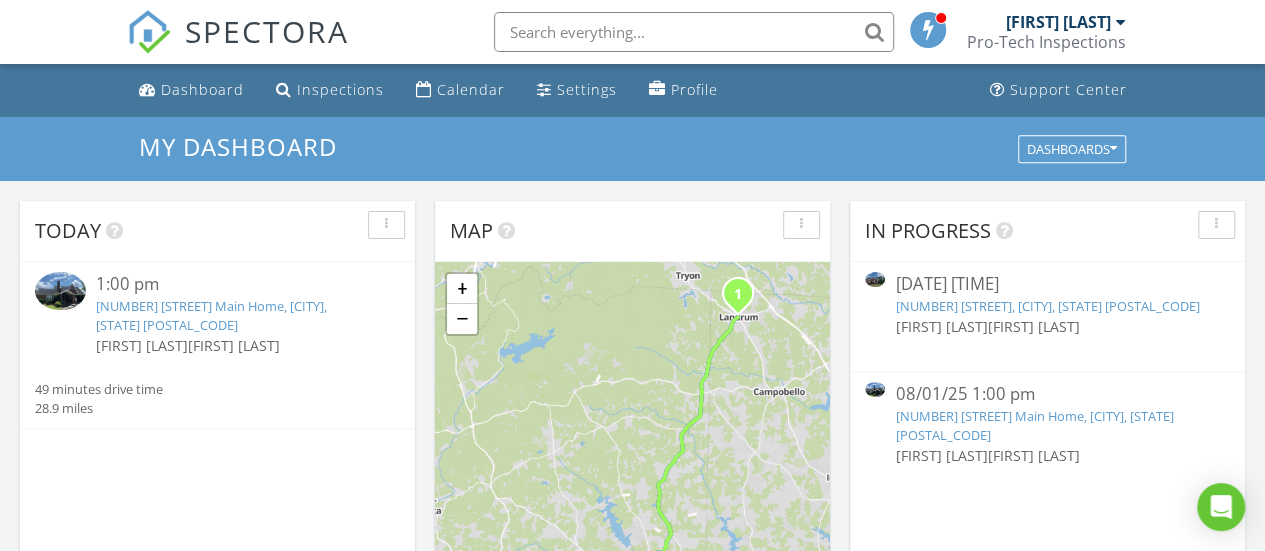 click on "[NUMBER] [STREET], [CITY], [STATE] [POSTAL_CODE]" at bounding box center (1047, 306) 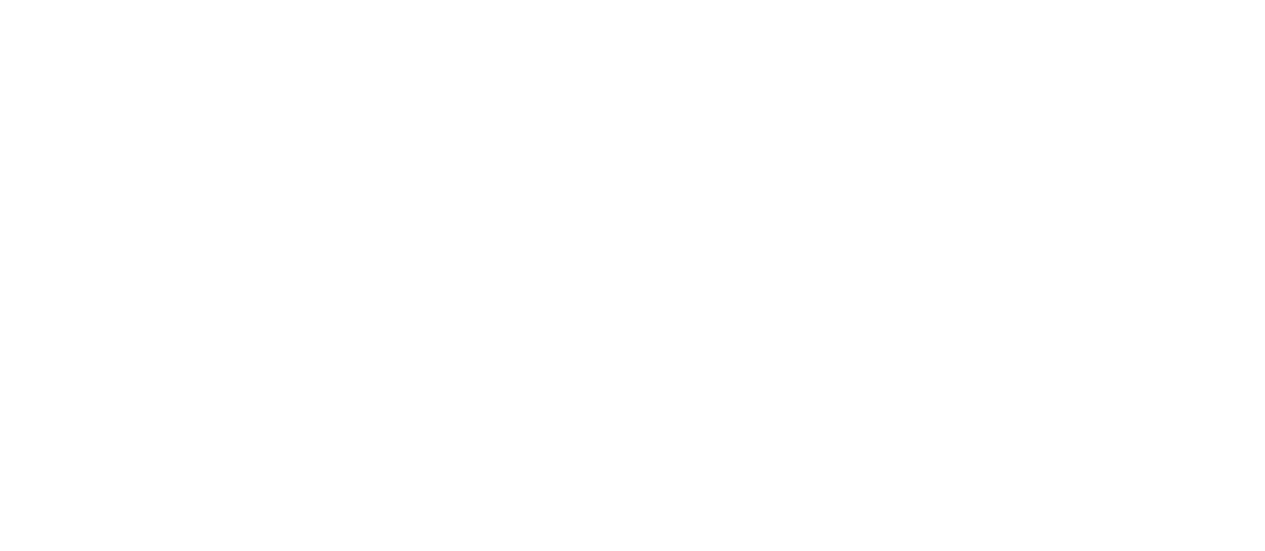 scroll, scrollTop: 0, scrollLeft: 0, axis: both 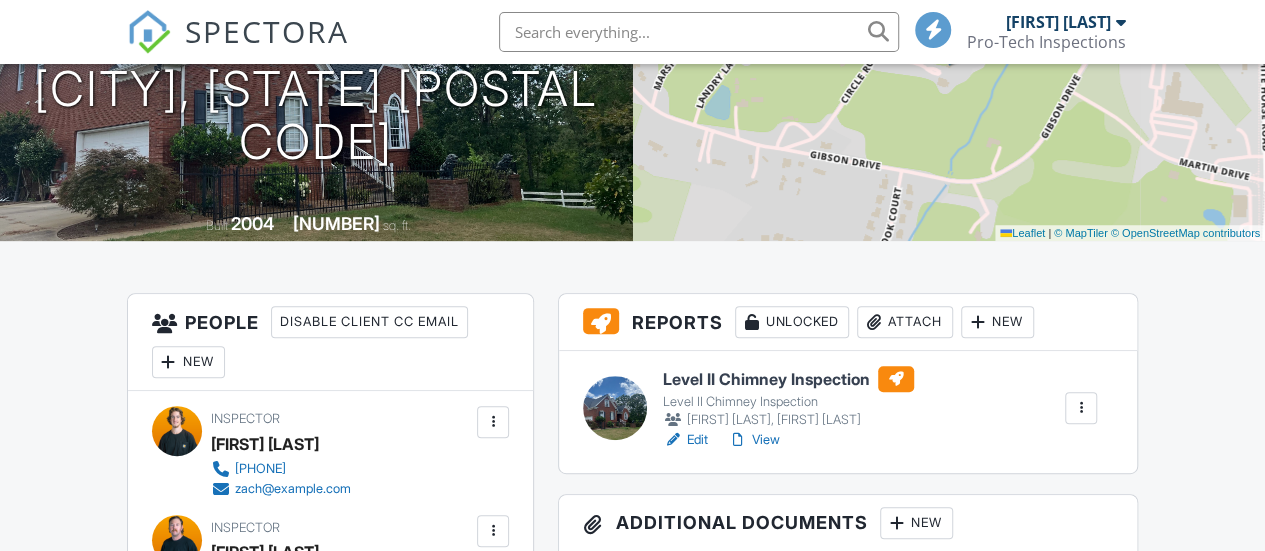 click on "Edit" at bounding box center [685, 440] 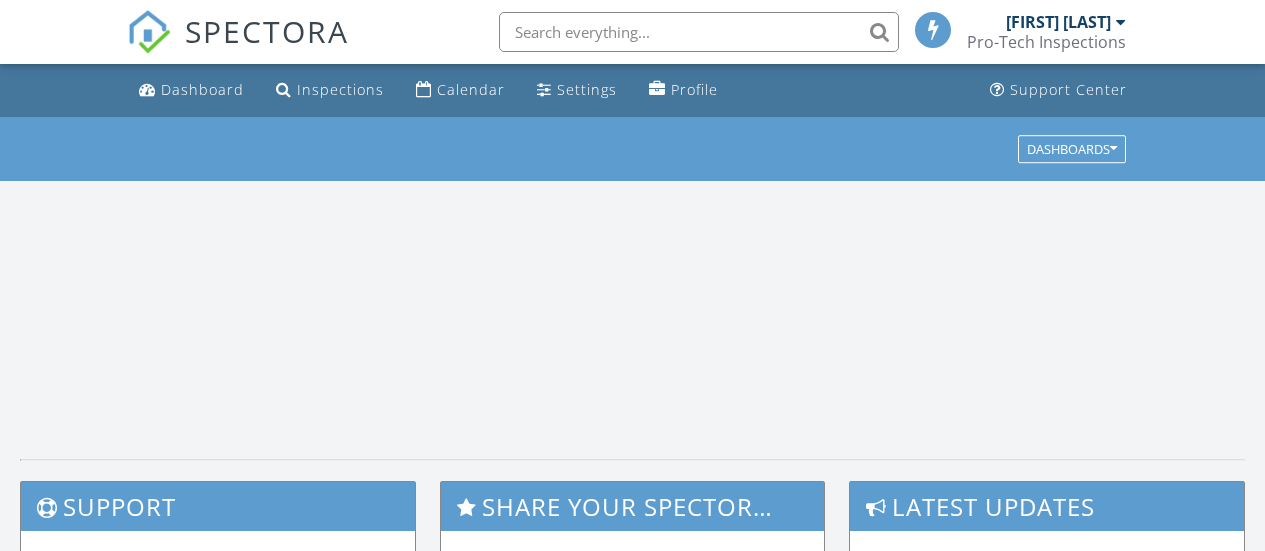 scroll, scrollTop: 0, scrollLeft: 0, axis: both 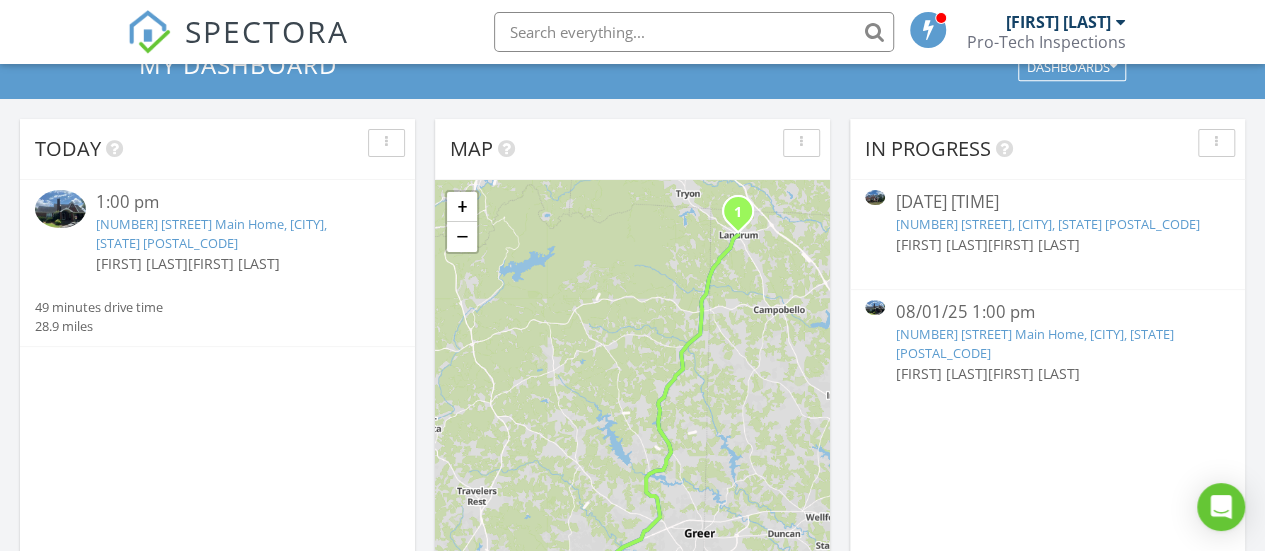click on "109 Circle Rd, Greenville, SC 29617" at bounding box center (1047, 224) 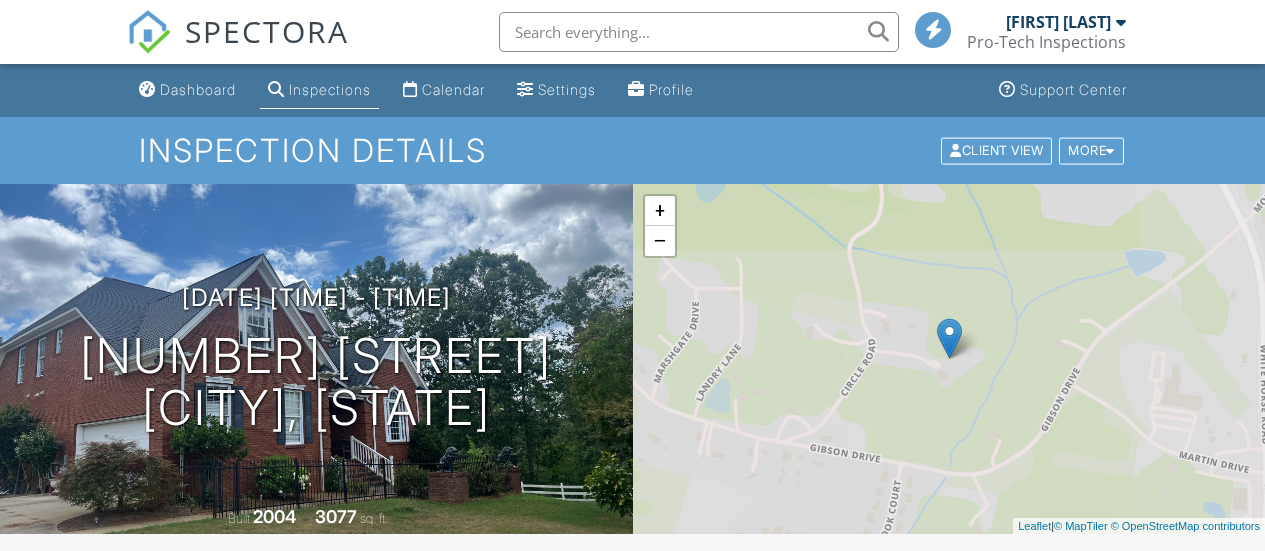 scroll, scrollTop: 0, scrollLeft: 0, axis: both 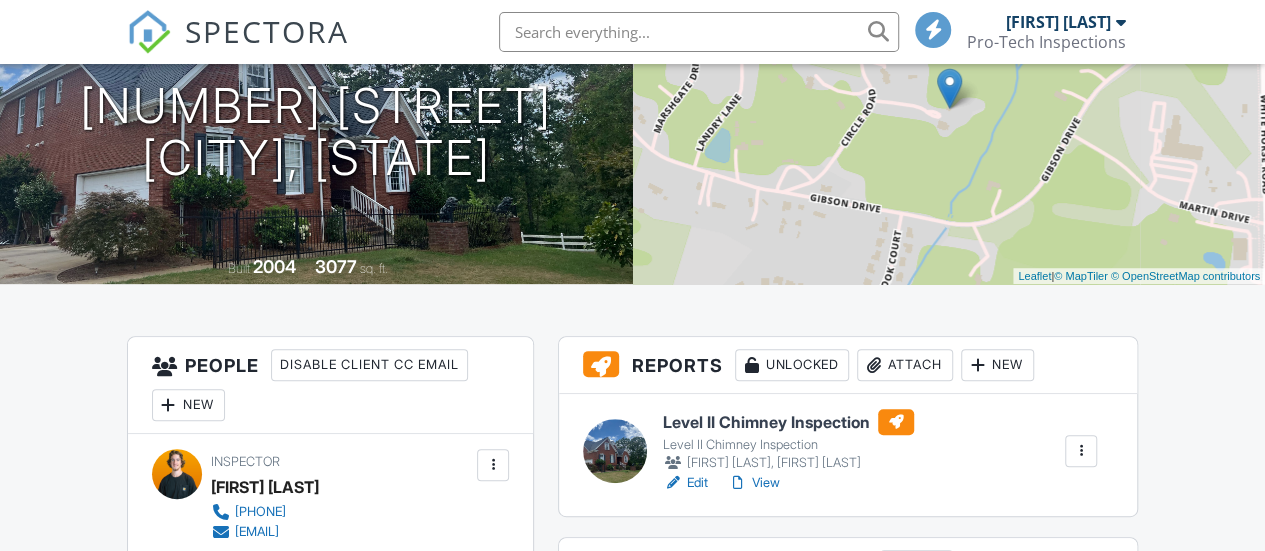click on "View" at bounding box center [754, 483] 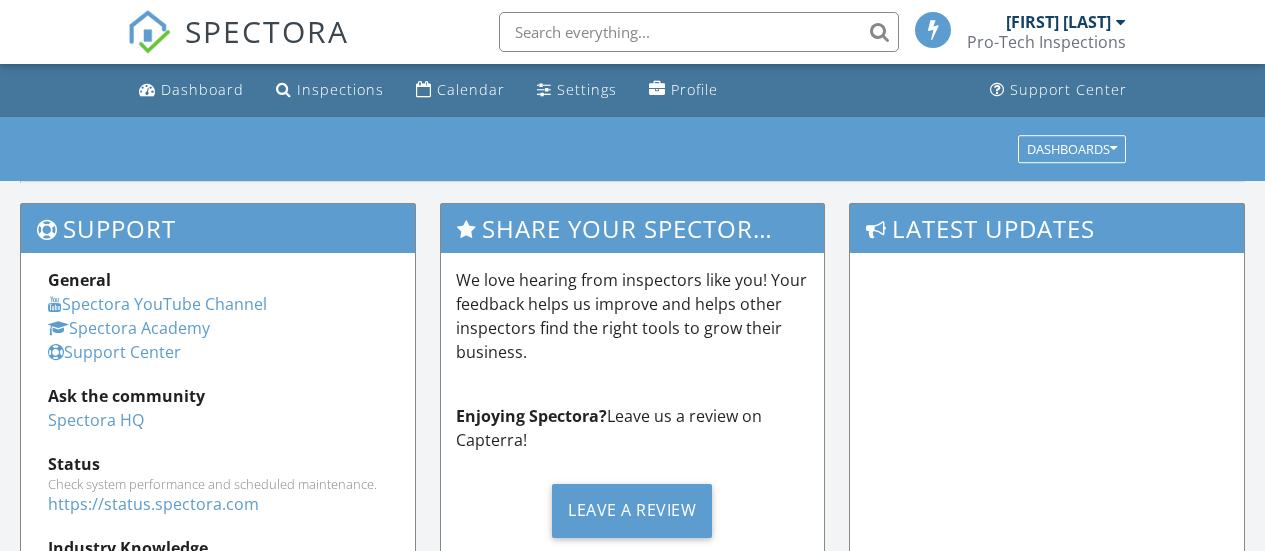 scroll, scrollTop: 82, scrollLeft: 0, axis: vertical 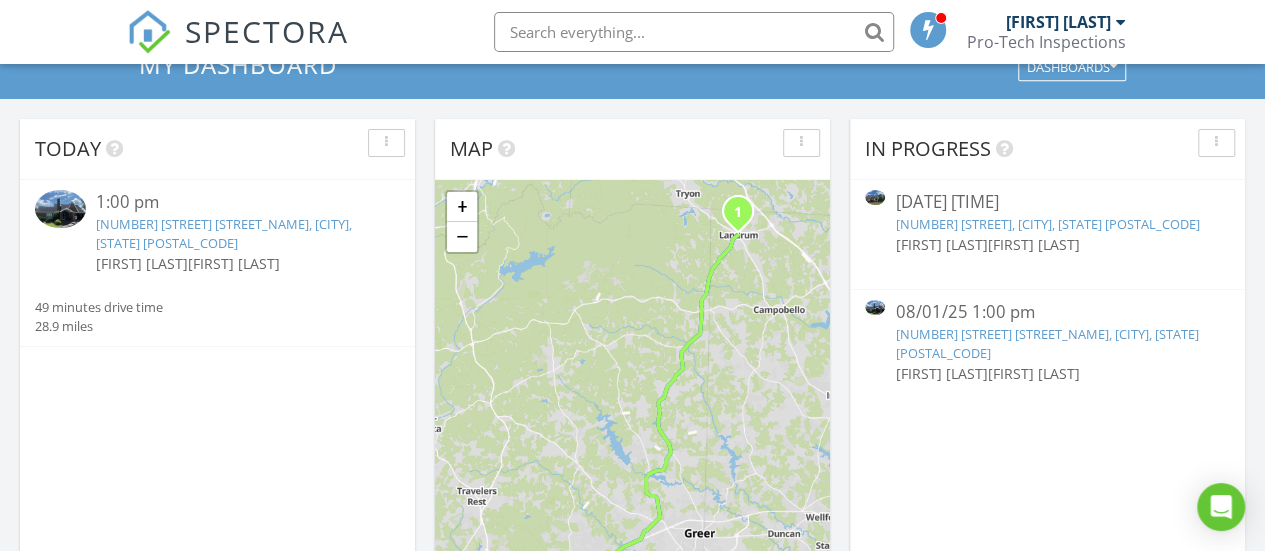 click on "510 E Earle St Main Home, Landrum, SC 29356" at bounding box center [1046, 343] 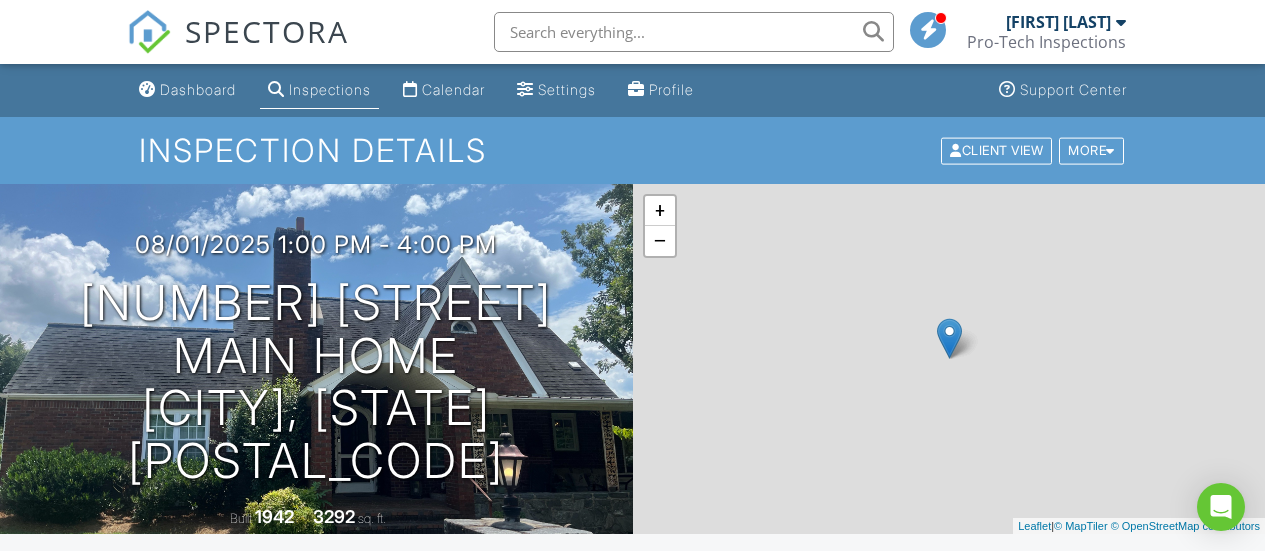 scroll, scrollTop: 0, scrollLeft: 0, axis: both 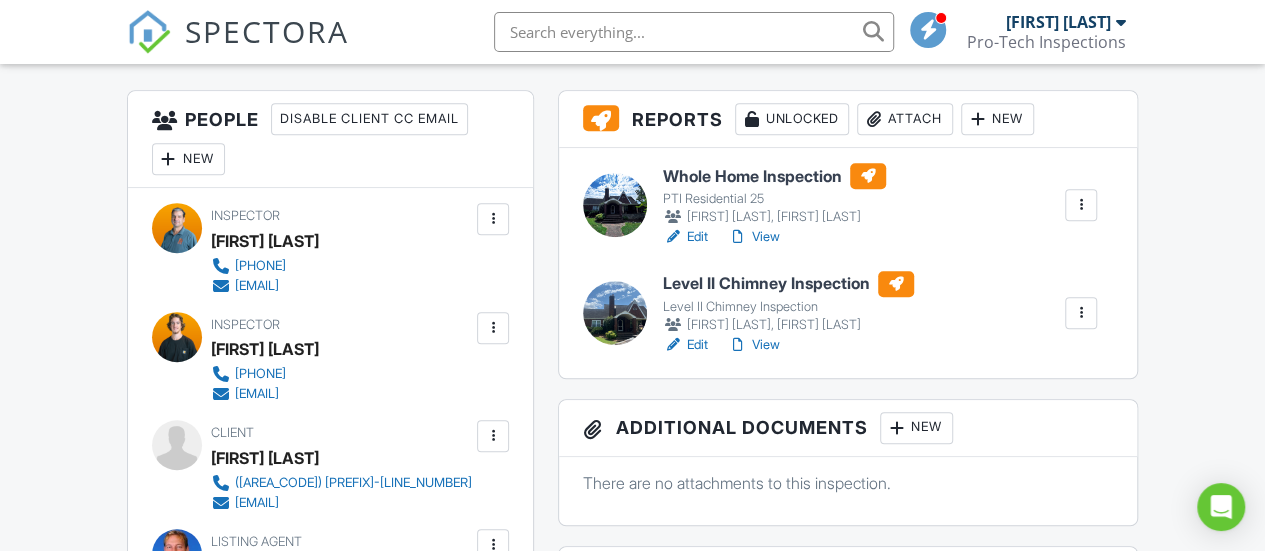 click at bounding box center (673, 345) 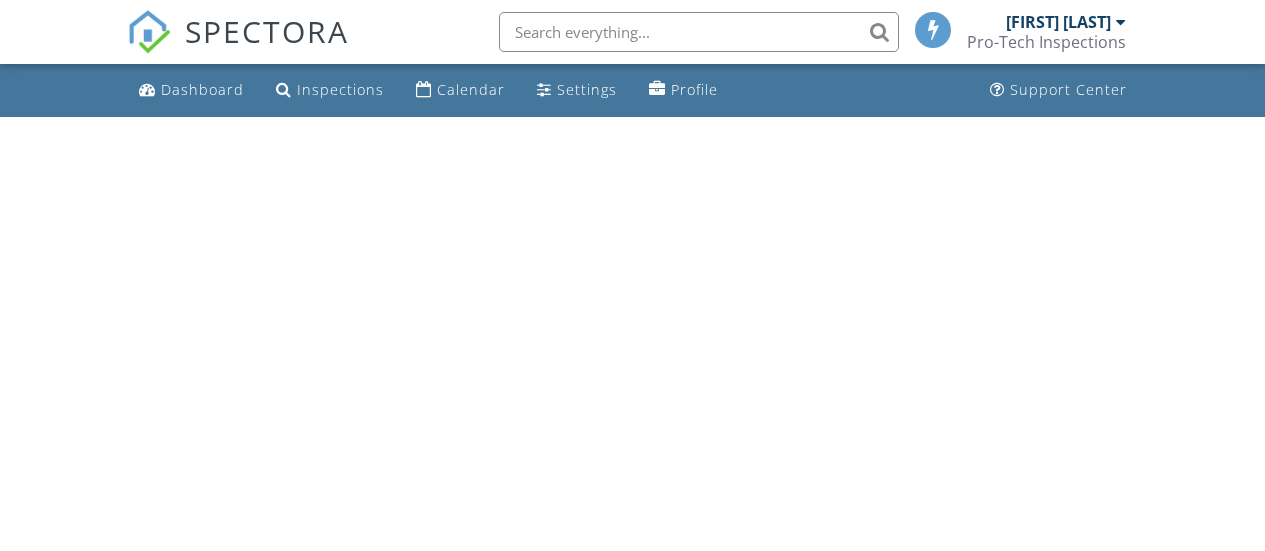 scroll, scrollTop: 0, scrollLeft: 0, axis: both 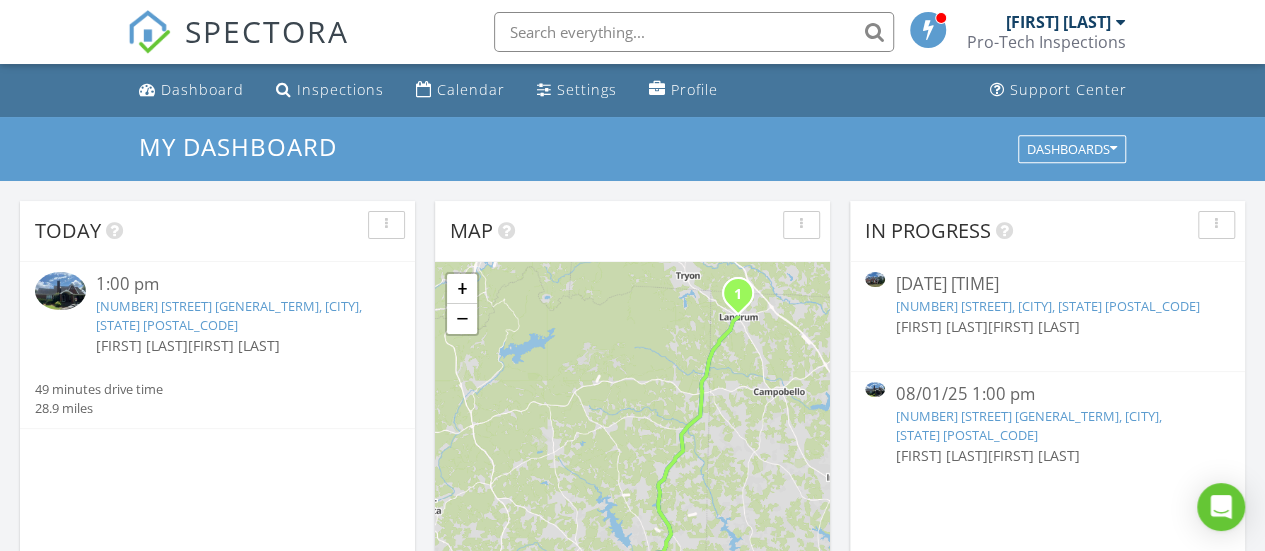 click on "109 Circle Rd, Greenville, SC 29617" at bounding box center [1047, 306] 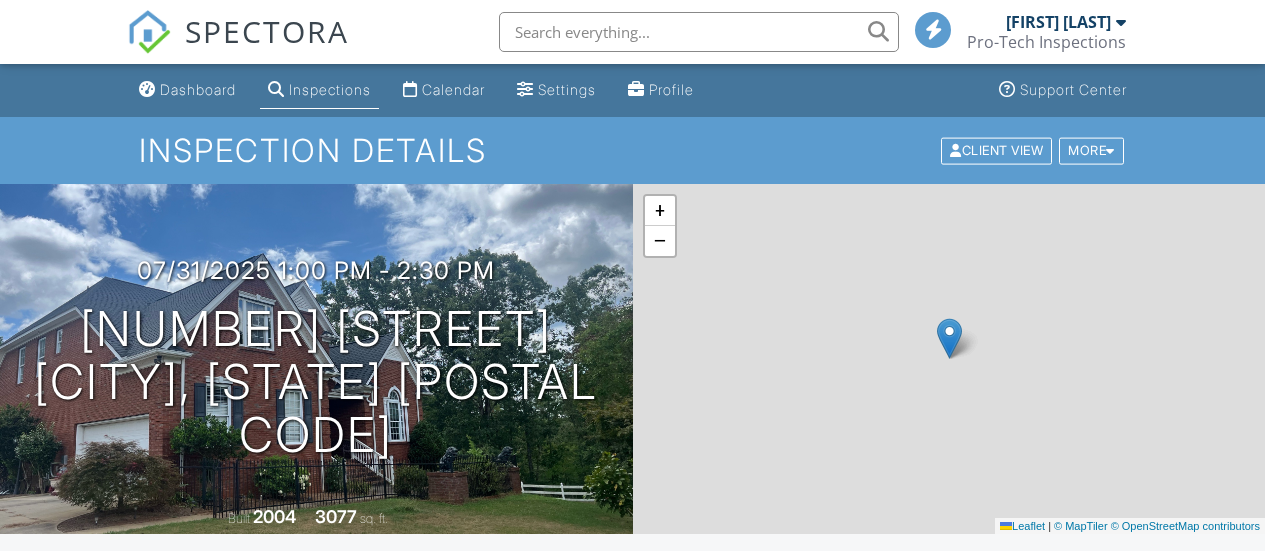 scroll, scrollTop: 0, scrollLeft: 0, axis: both 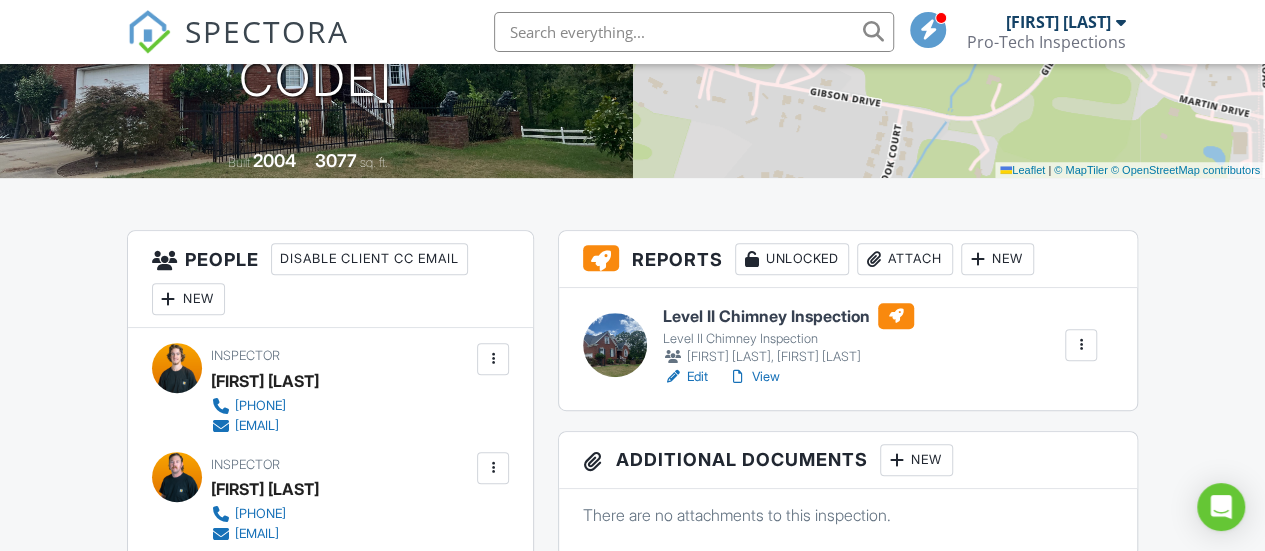click at bounding box center [1081, 345] 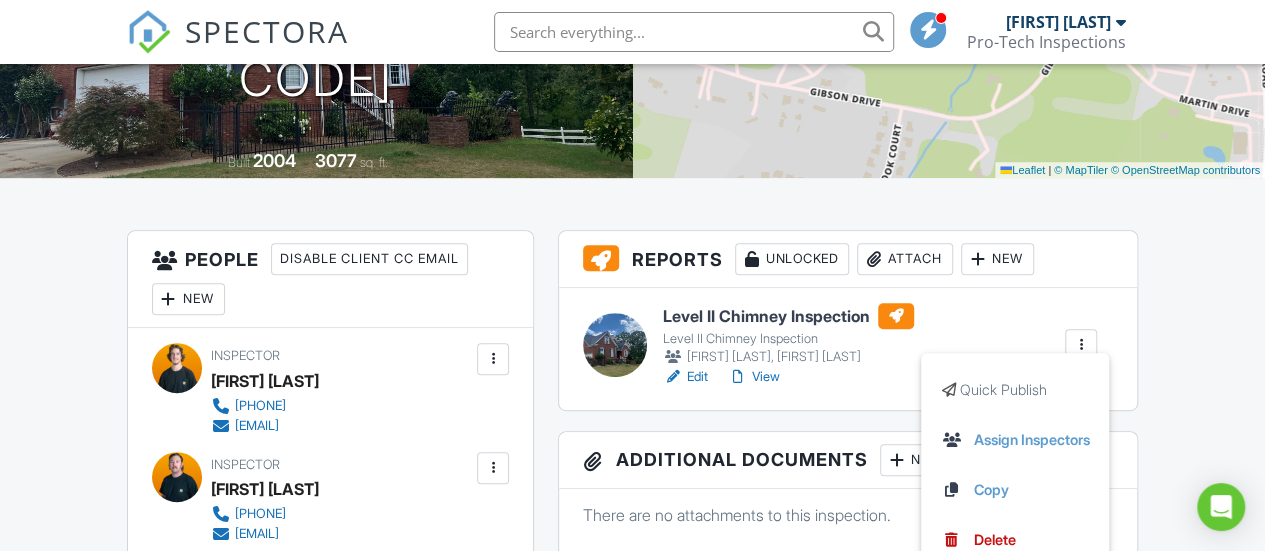 click on "Level II Chimney Inspection
Level II Chimney Inspection
Zach Capps, Tim Hyder
Edit
View
Quick Publish
Assign Inspectors
Copy
Delete" at bounding box center [880, 345] 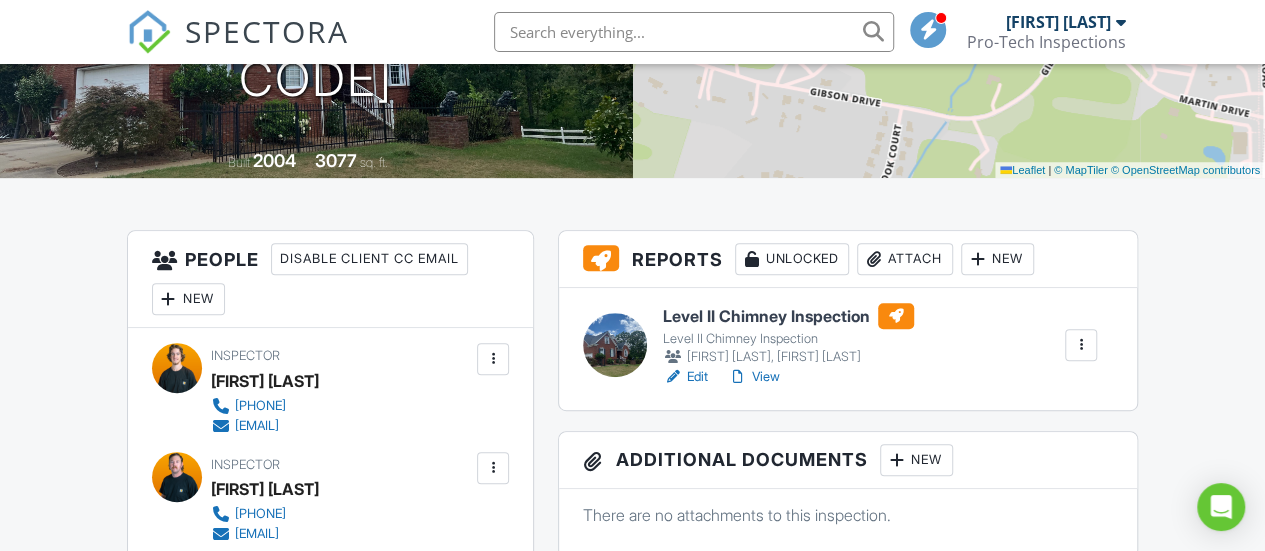click on "Edit" at bounding box center (685, 377) 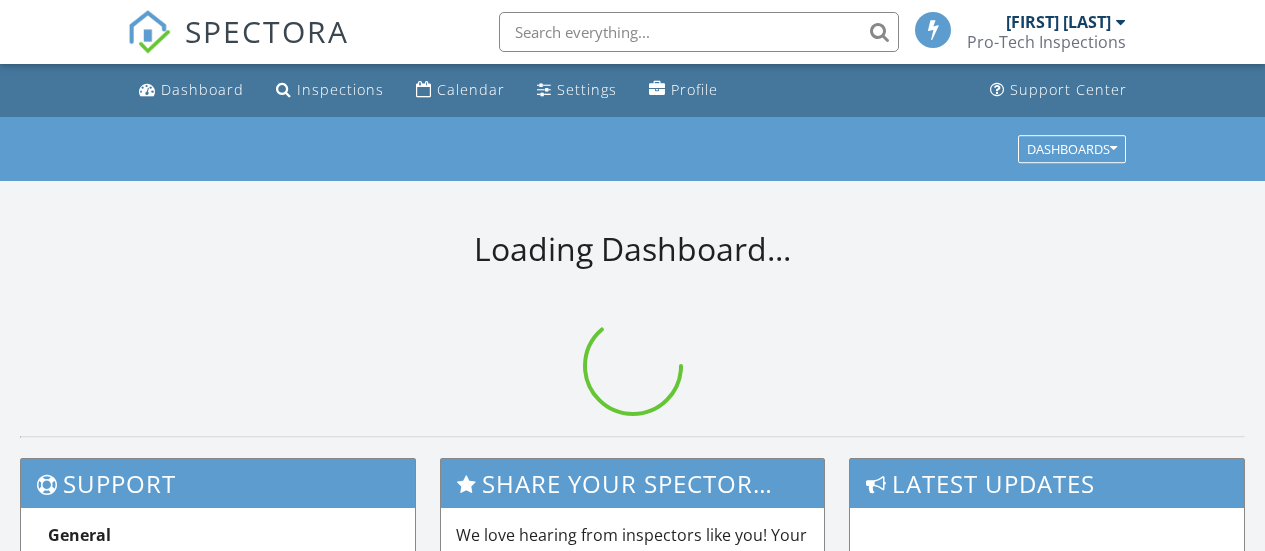 scroll, scrollTop: 0, scrollLeft: 0, axis: both 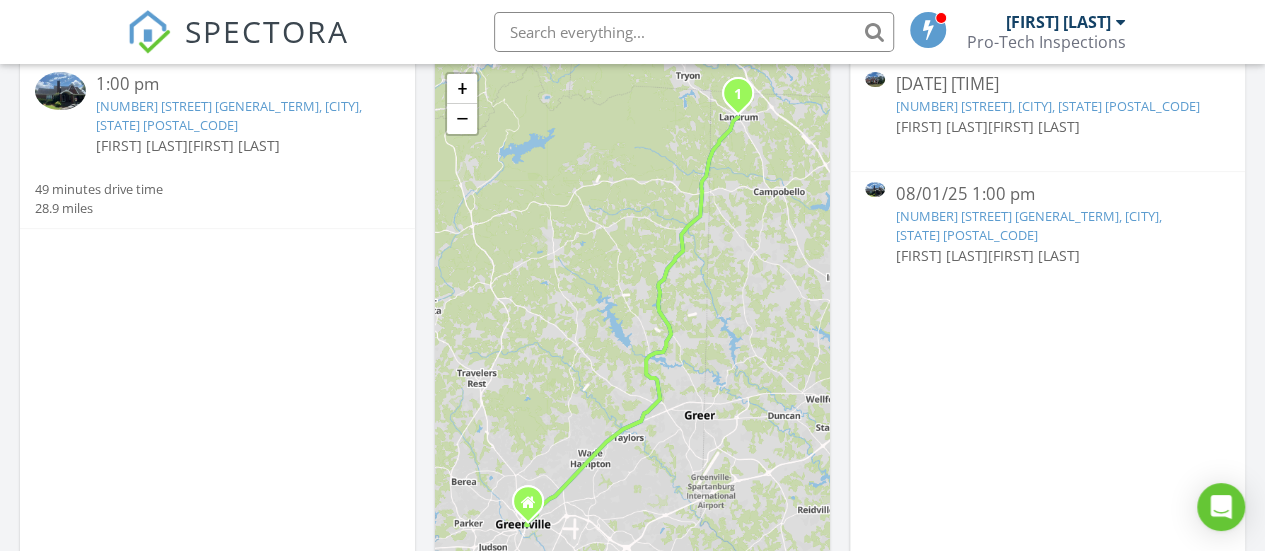 click on "[NUMBER] [STREET] [GENERAL_TERM], [CITY], [STATE] [POSTAL_CODE]" at bounding box center [1028, 225] 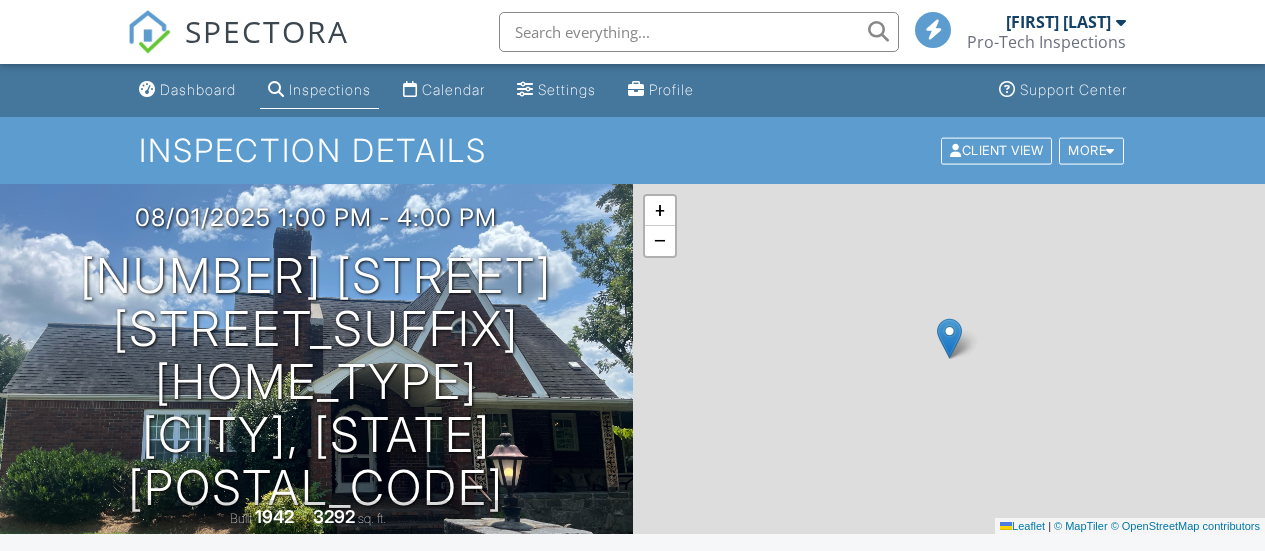 scroll, scrollTop: 191, scrollLeft: 0, axis: vertical 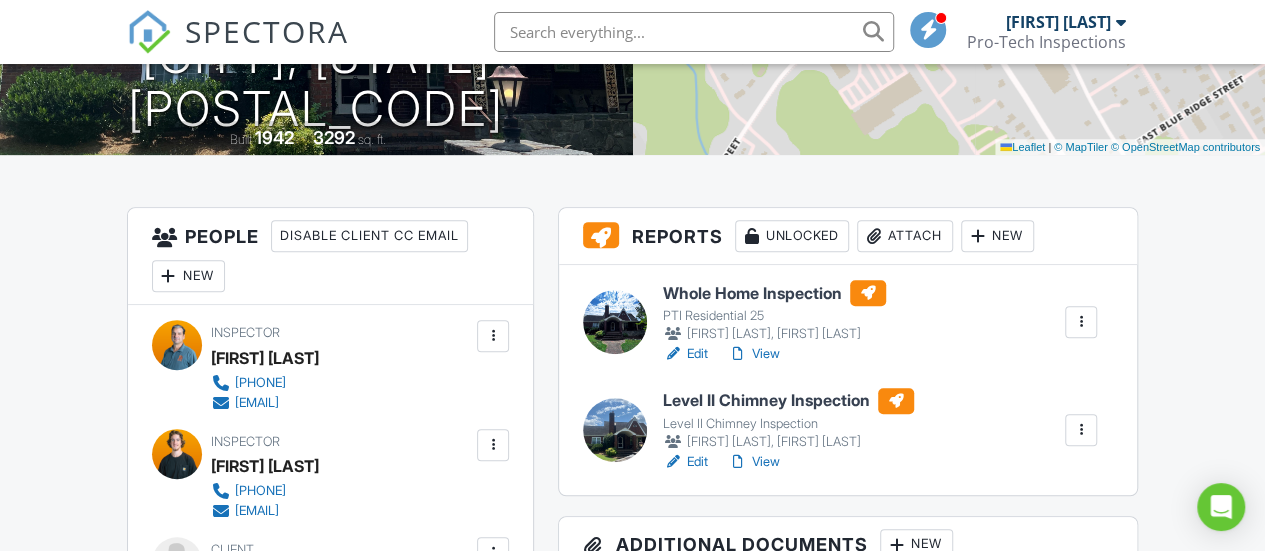 click on "Edit" at bounding box center (685, 462) 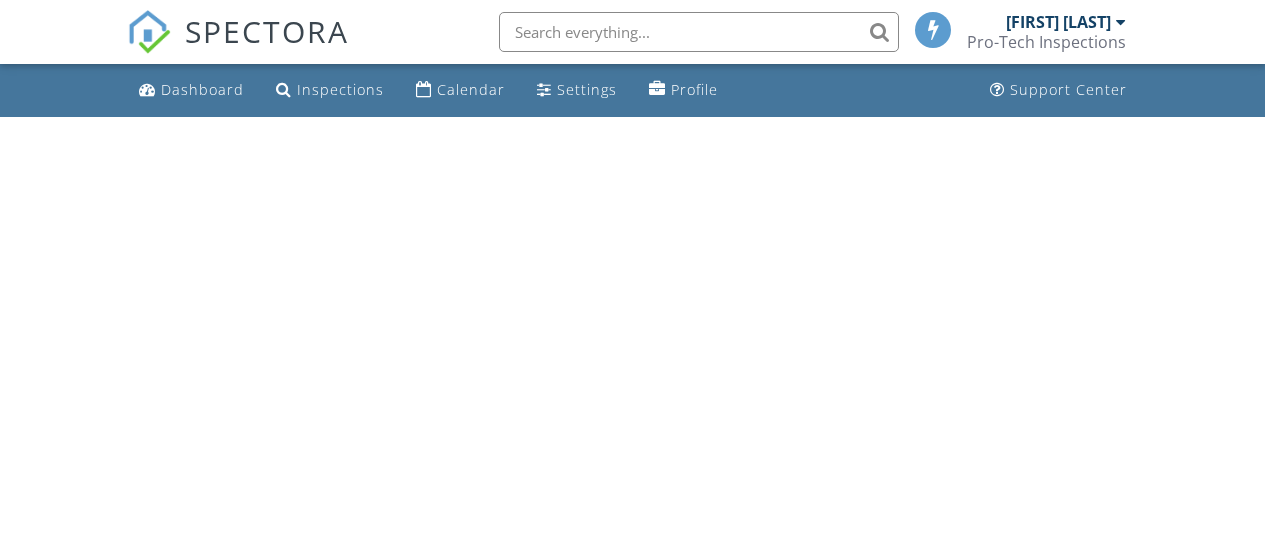 scroll, scrollTop: 0, scrollLeft: 0, axis: both 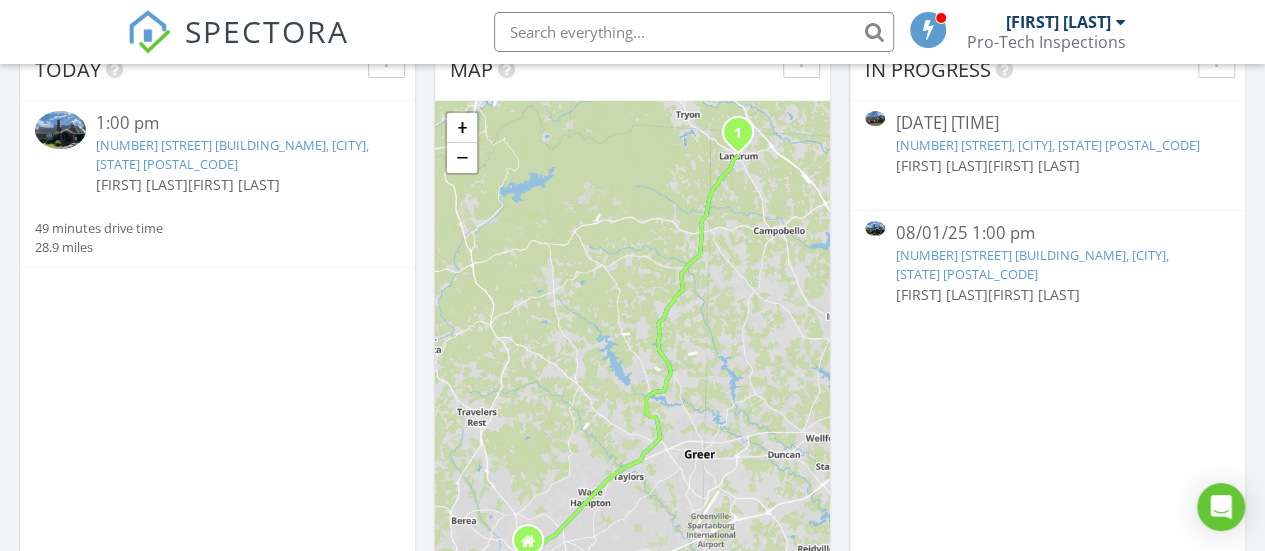 click on "[NUMBER] [STREET] [BUILDING_NAME], [CITY], [STATE] [POSTAL_CODE]" at bounding box center (1031, 264) 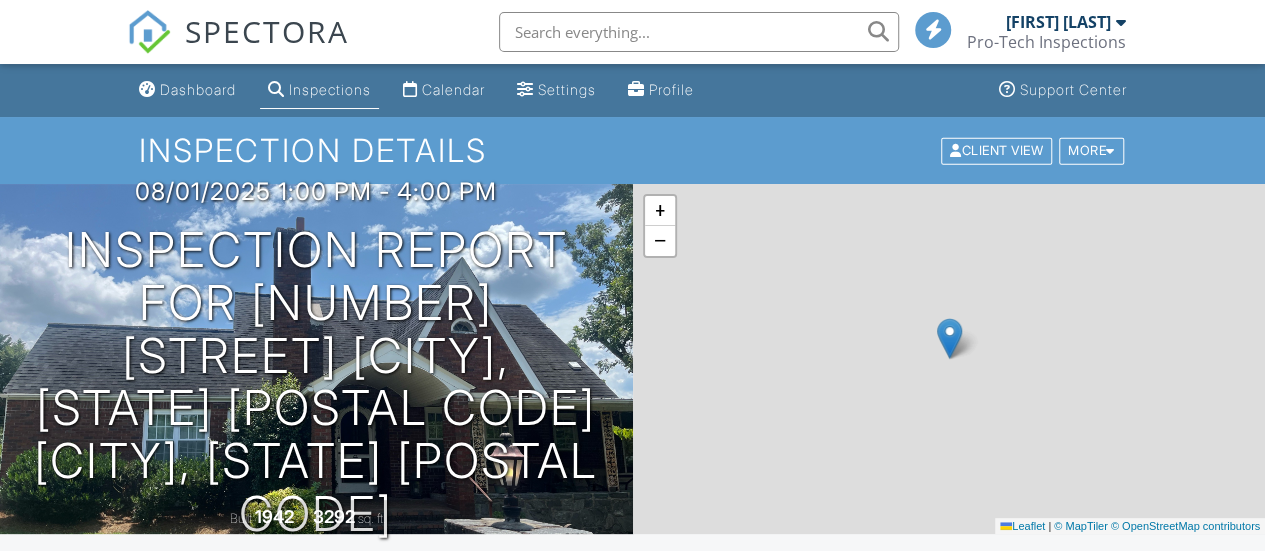 scroll, scrollTop: 220, scrollLeft: 0, axis: vertical 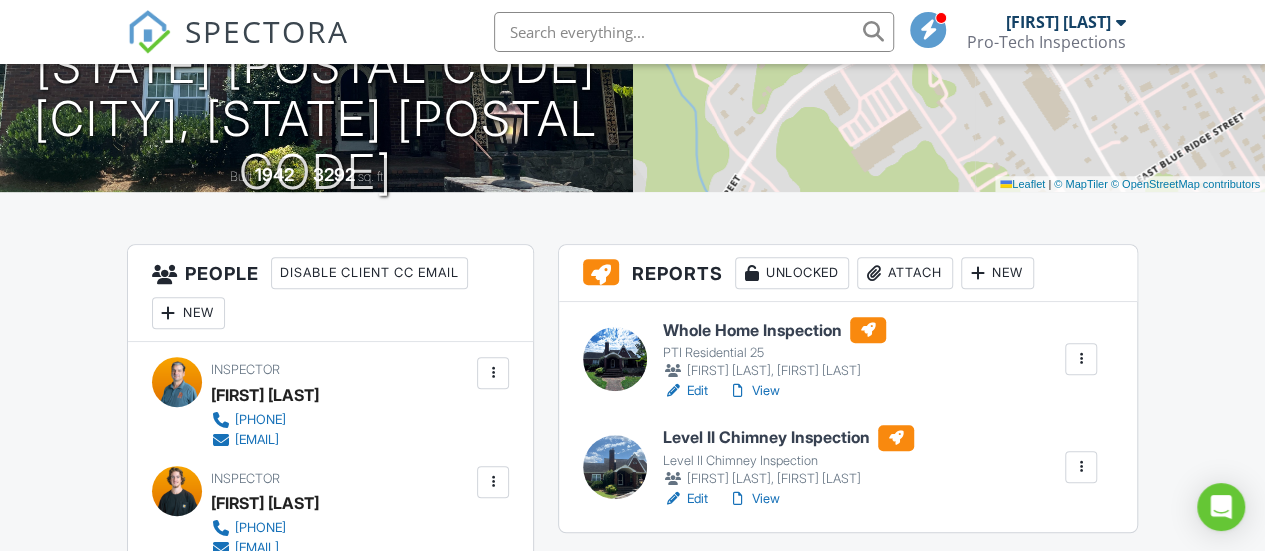 click at bounding box center (738, 499) 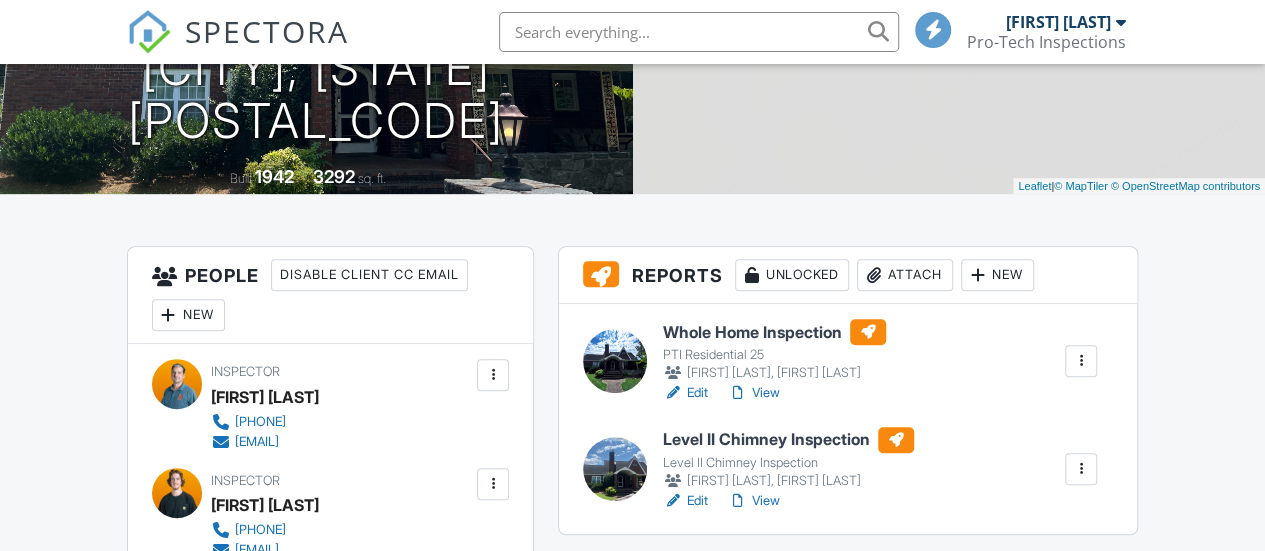 scroll, scrollTop: 340, scrollLeft: 0, axis: vertical 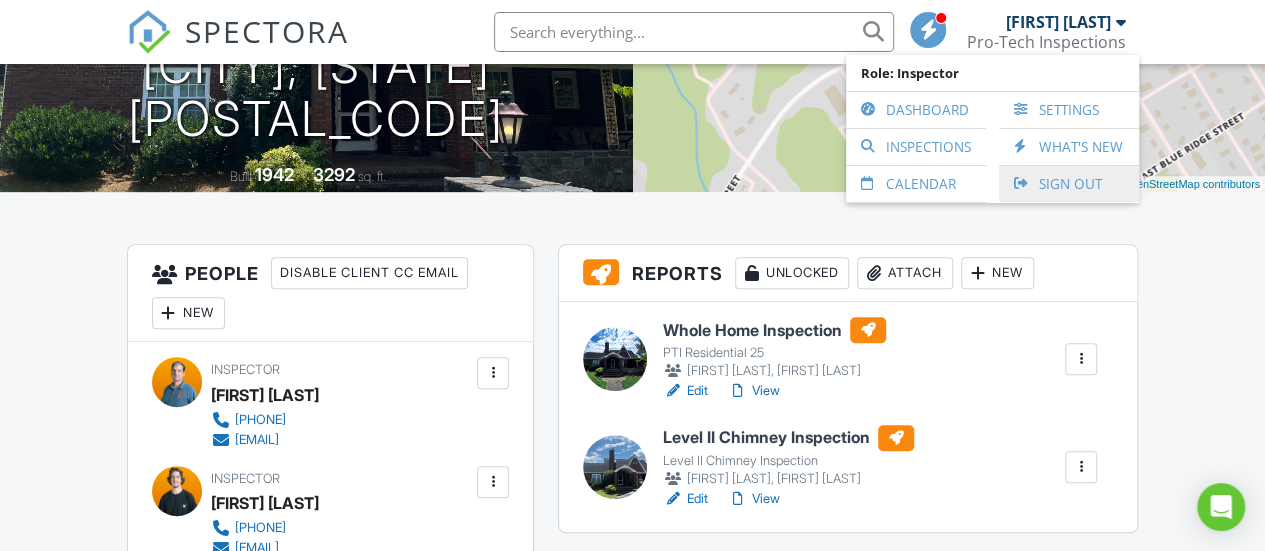 click at bounding box center [1024, 184] 